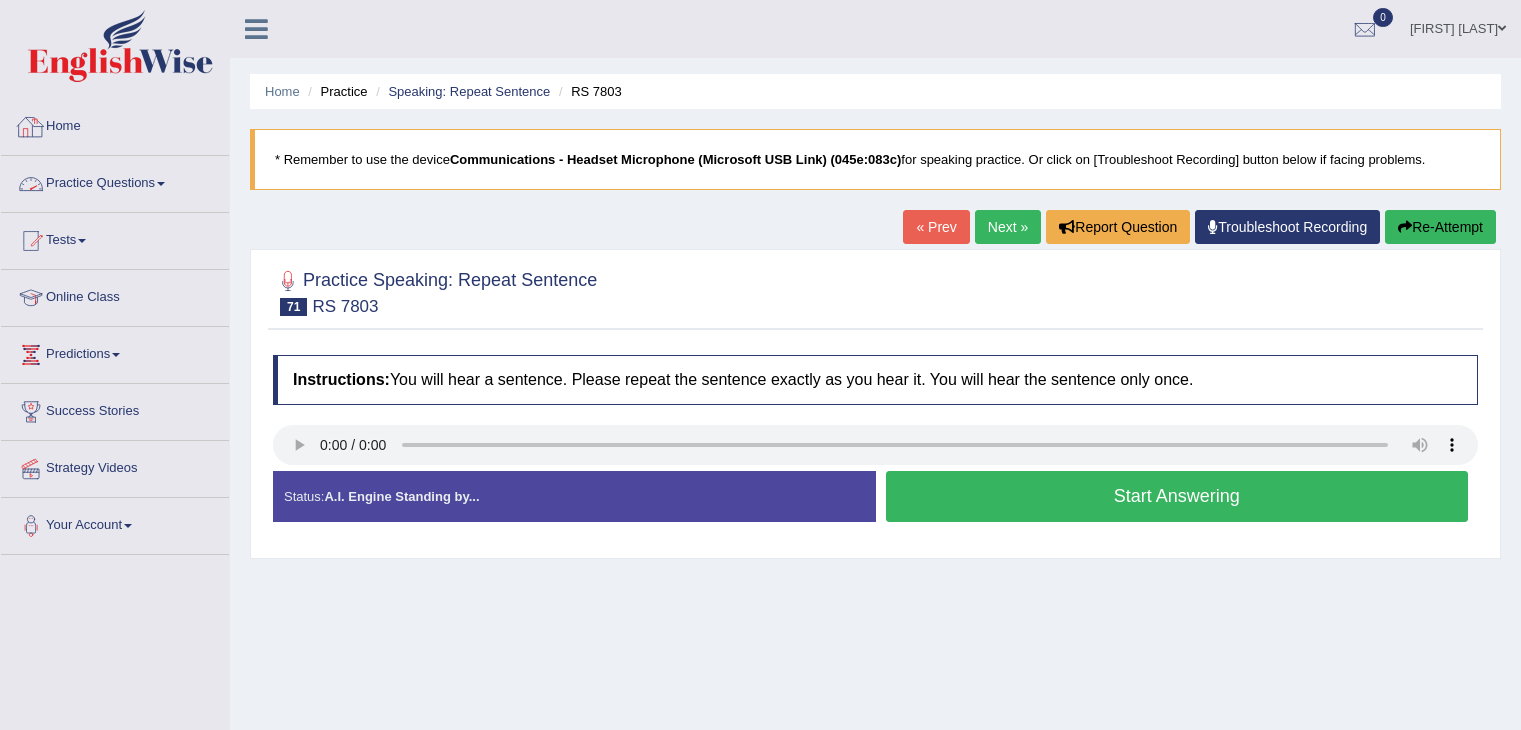 scroll, scrollTop: 0, scrollLeft: 0, axis: both 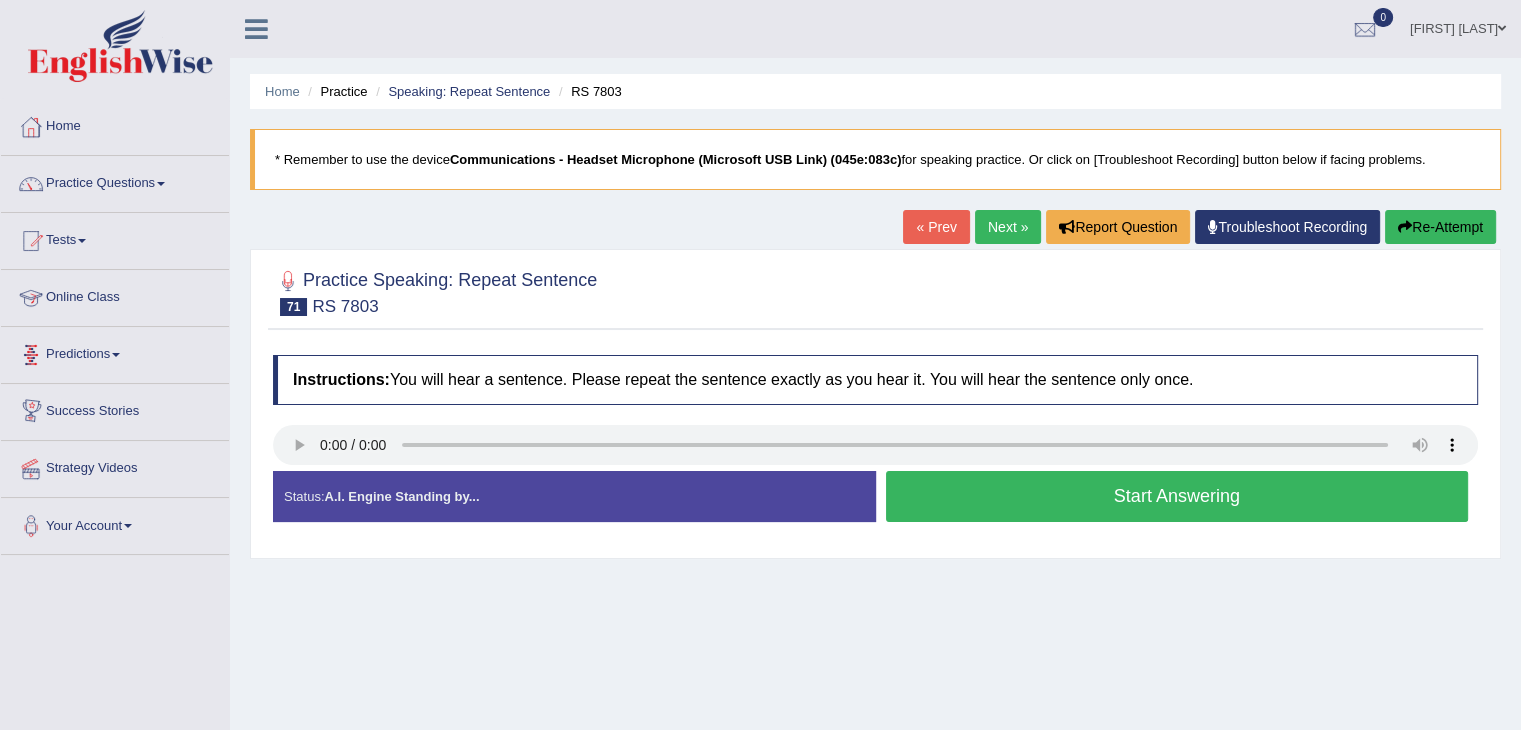 click at bounding box center (31, 298) 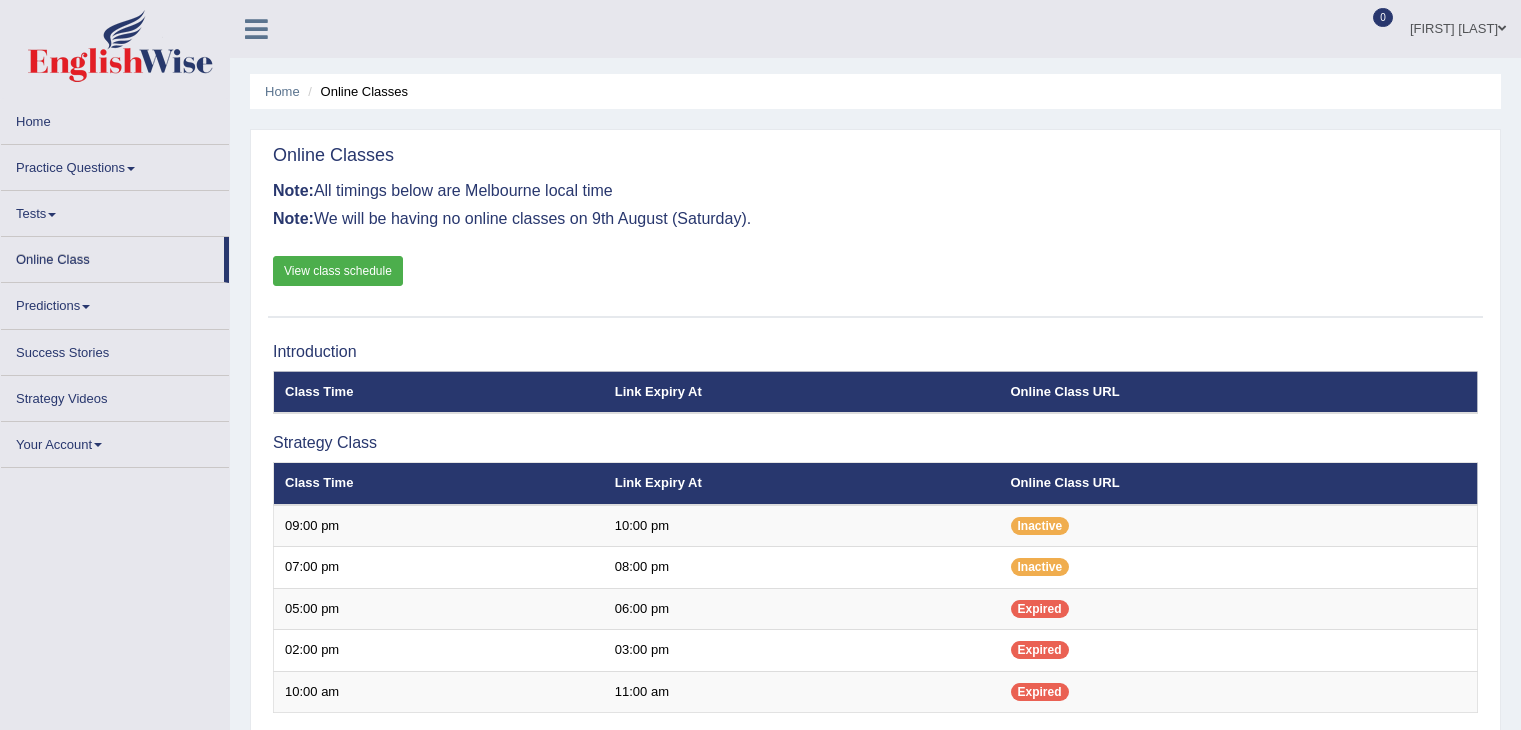 scroll, scrollTop: 0, scrollLeft: 0, axis: both 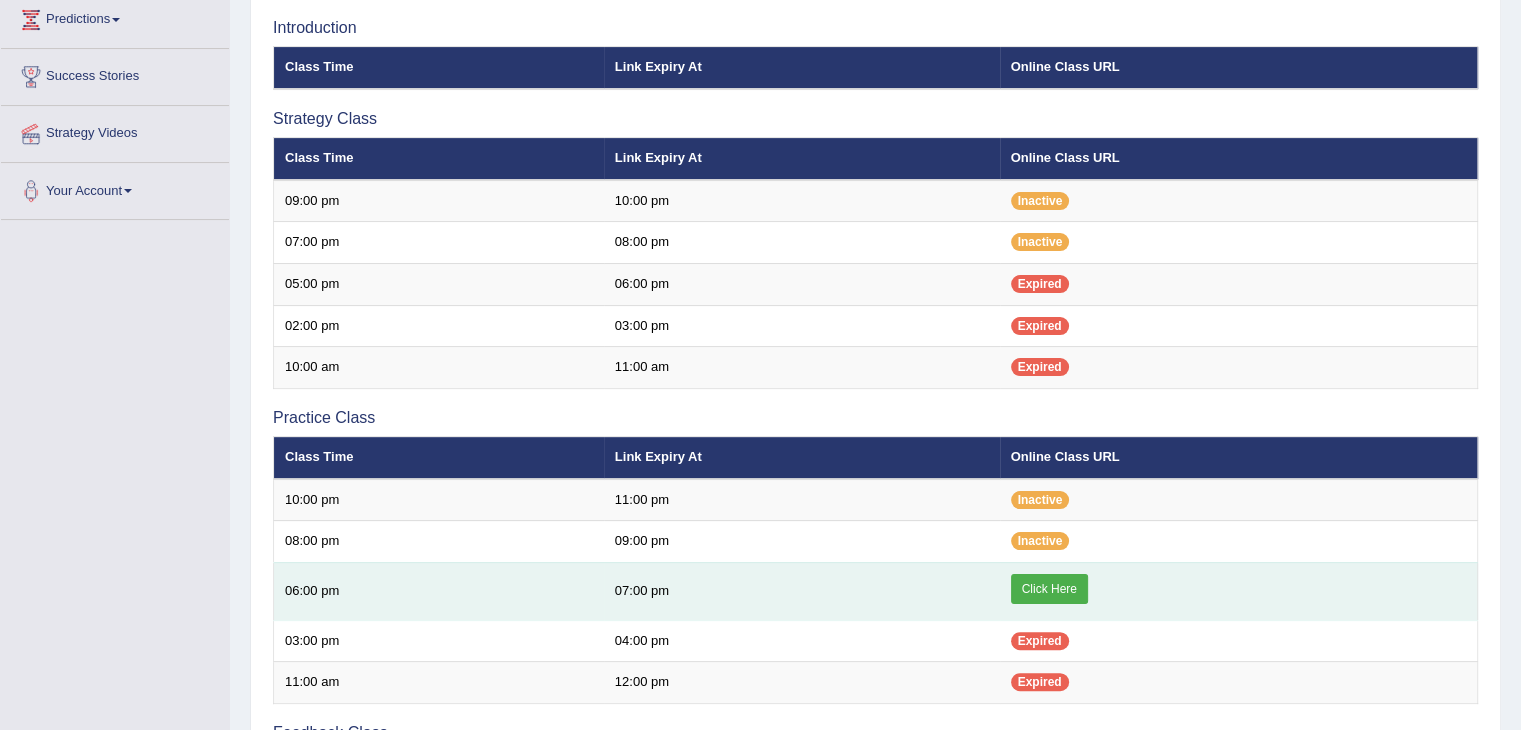click on "Click Here" at bounding box center [1049, 589] 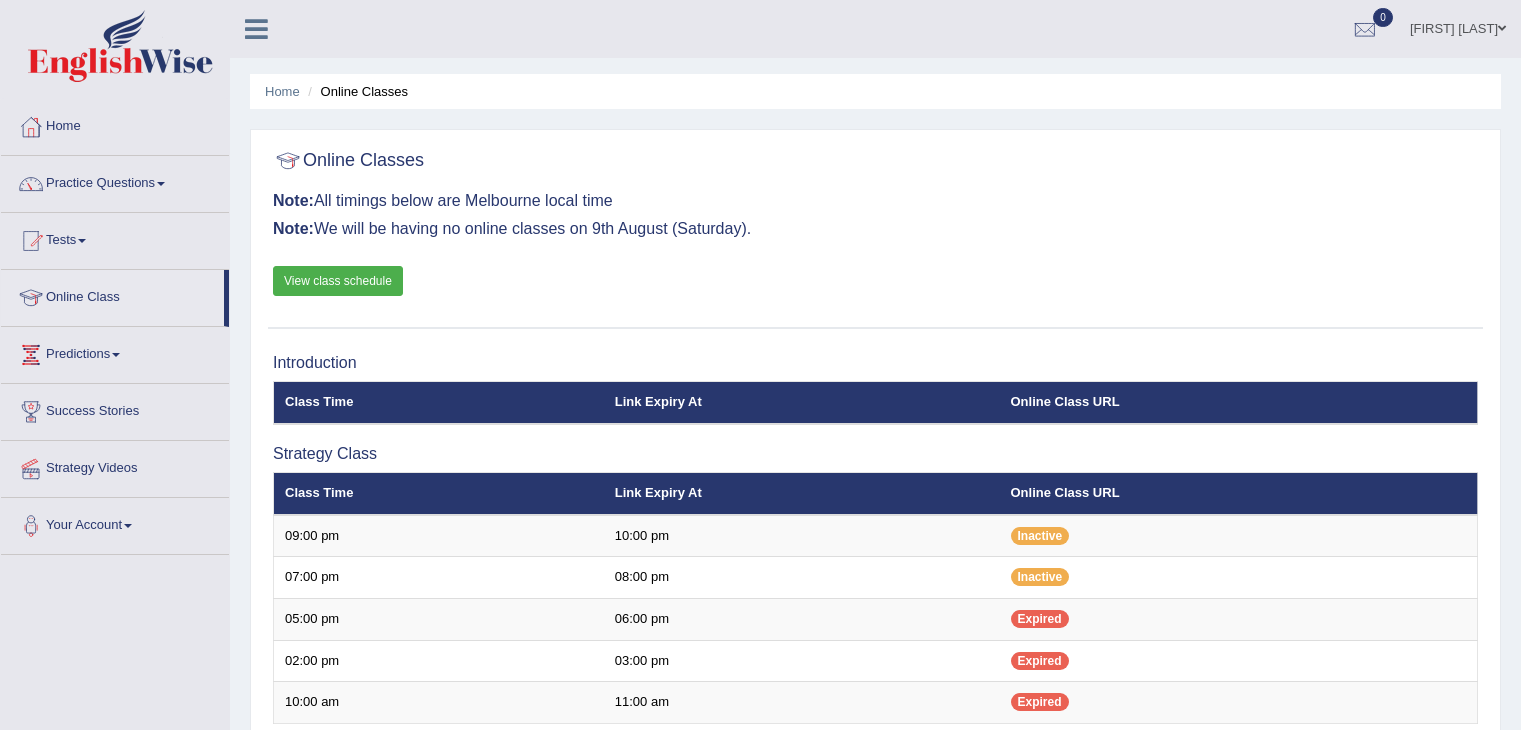 scroll, scrollTop: 335, scrollLeft: 0, axis: vertical 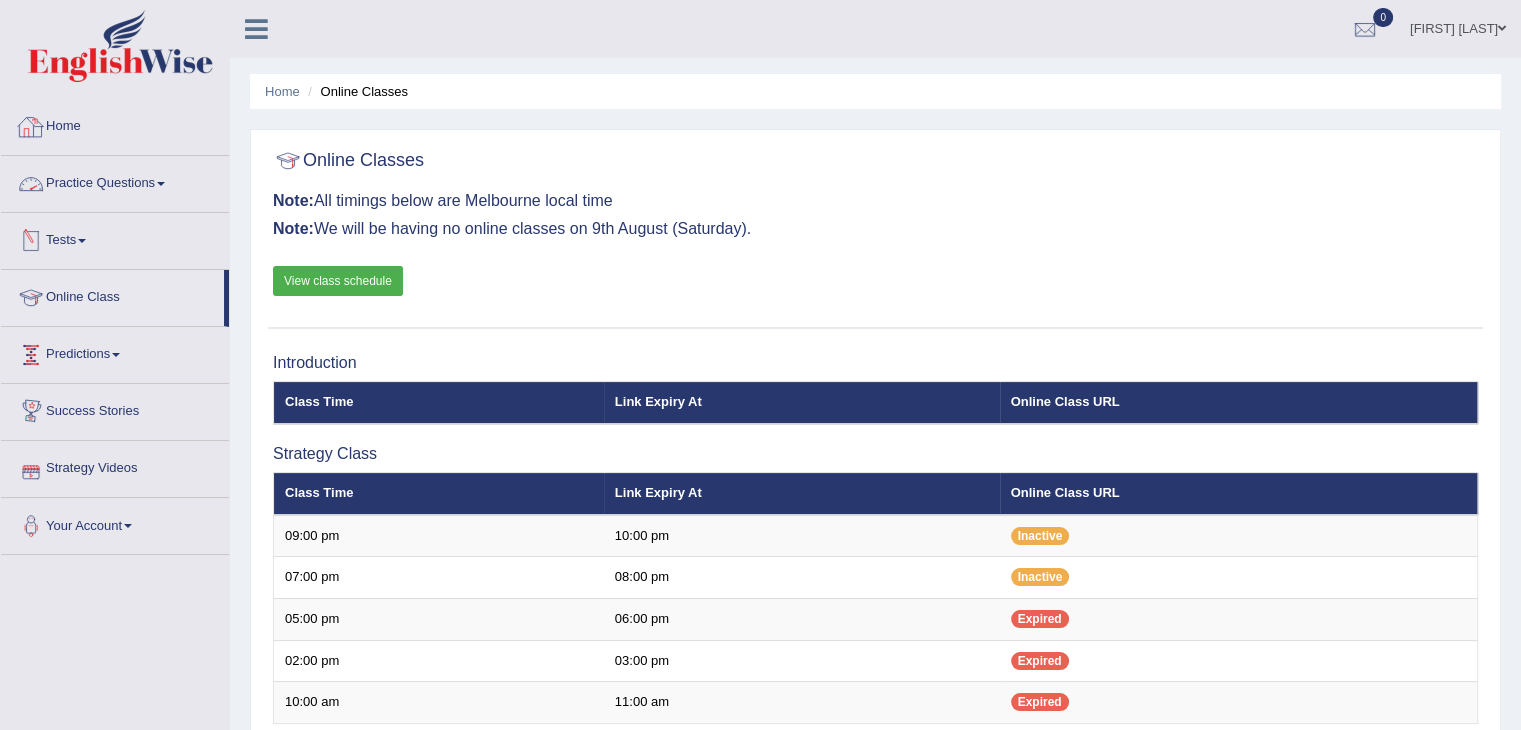 click on "Practice Questions" at bounding box center (115, 181) 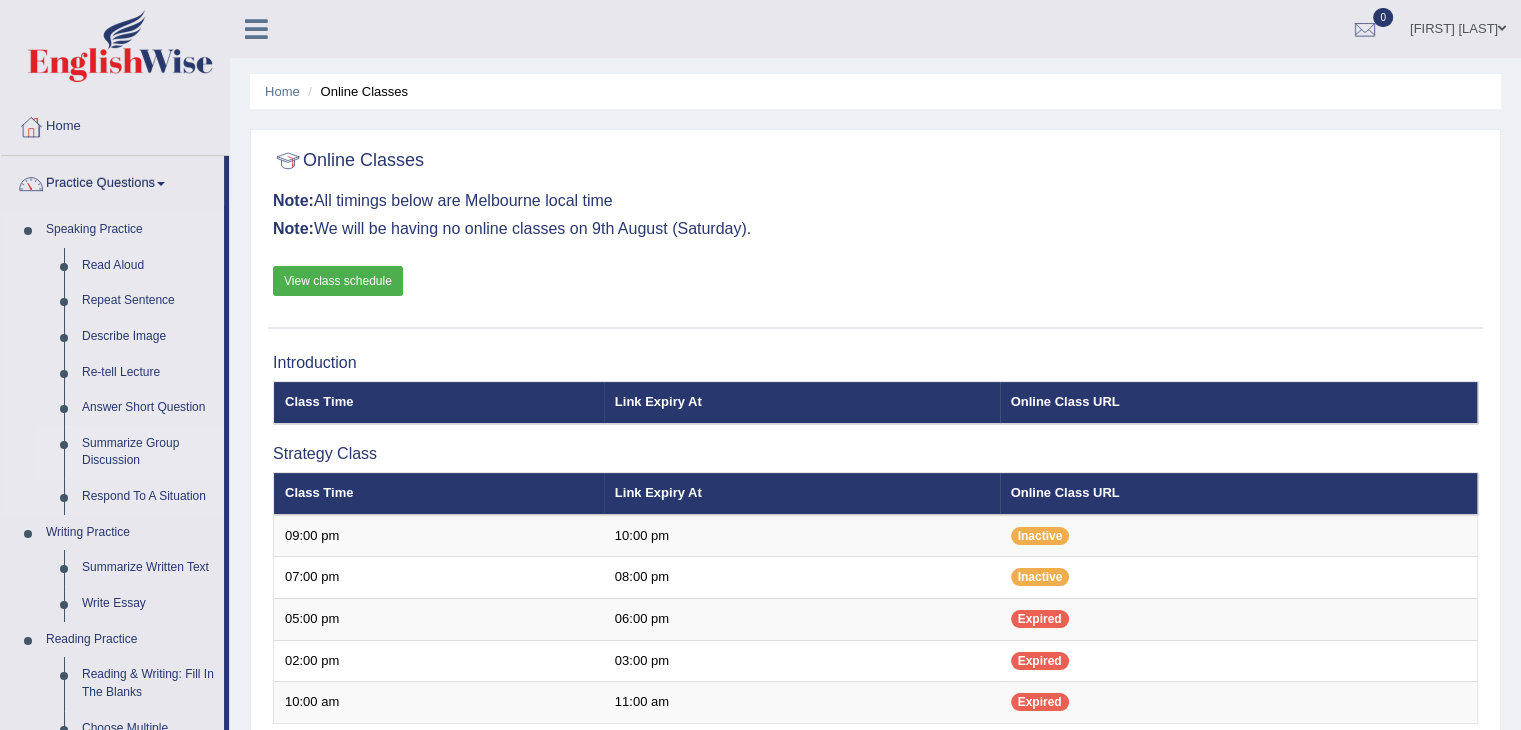 scroll, scrollTop: 72, scrollLeft: 0, axis: vertical 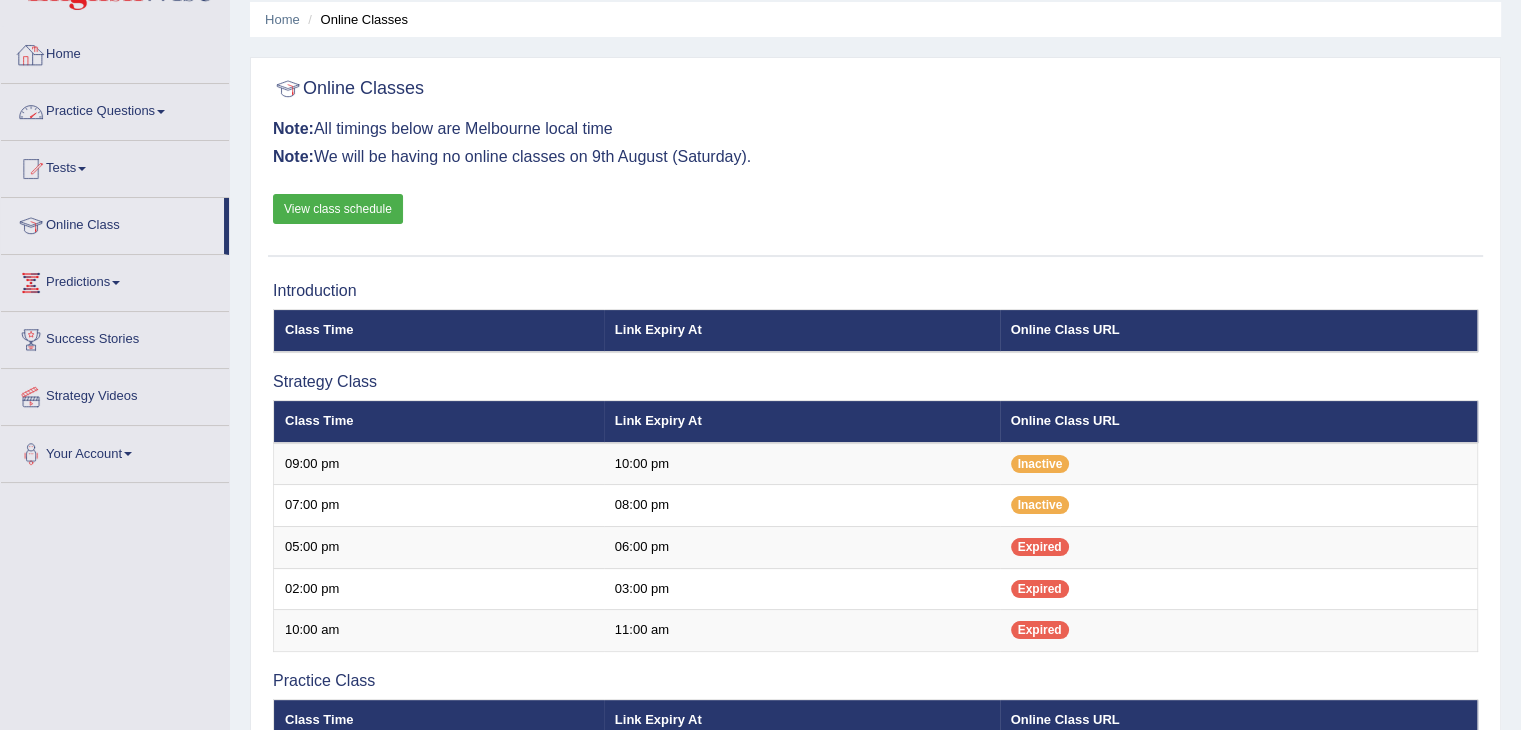click at bounding box center (31, 55) 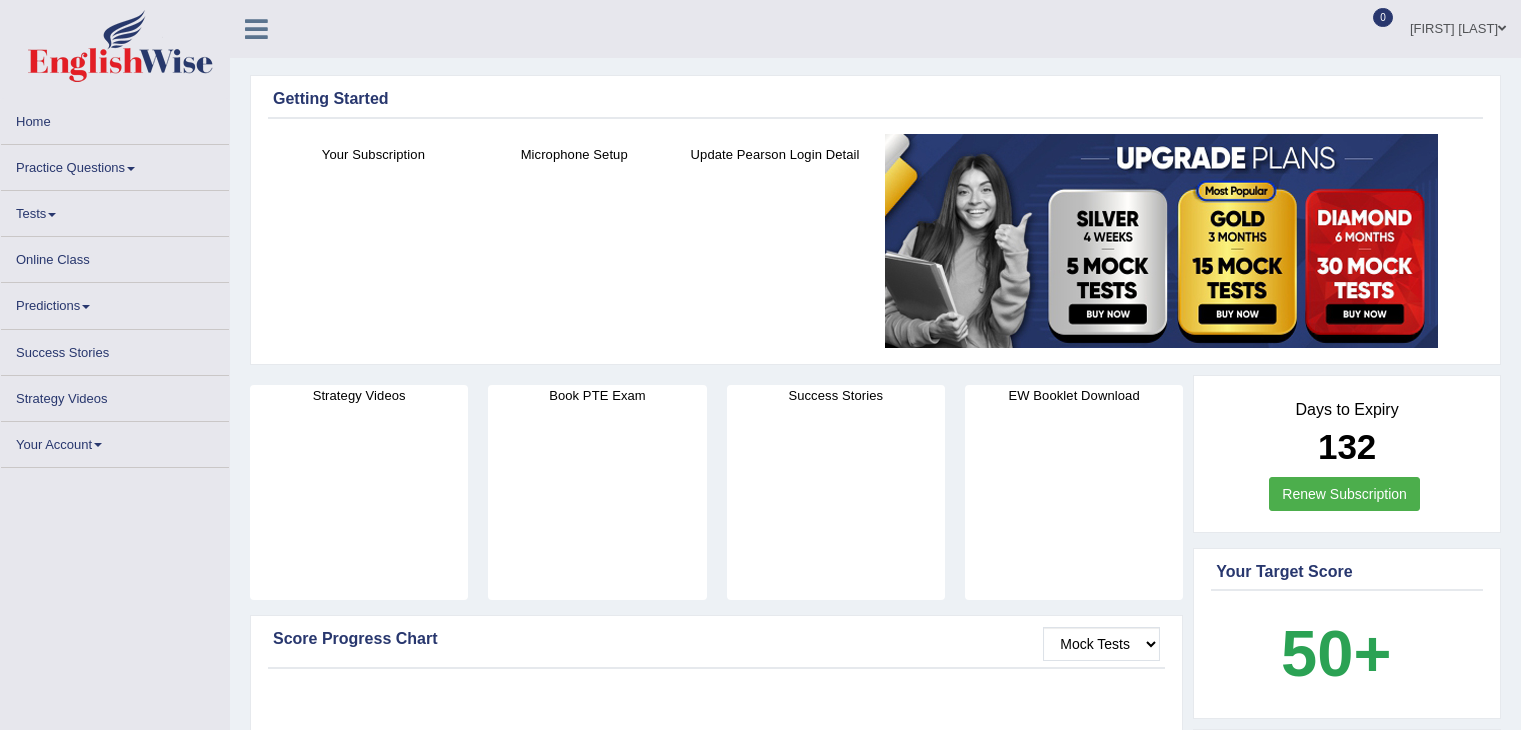 scroll, scrollTop: 0, scrollLeft: 0, axis: both 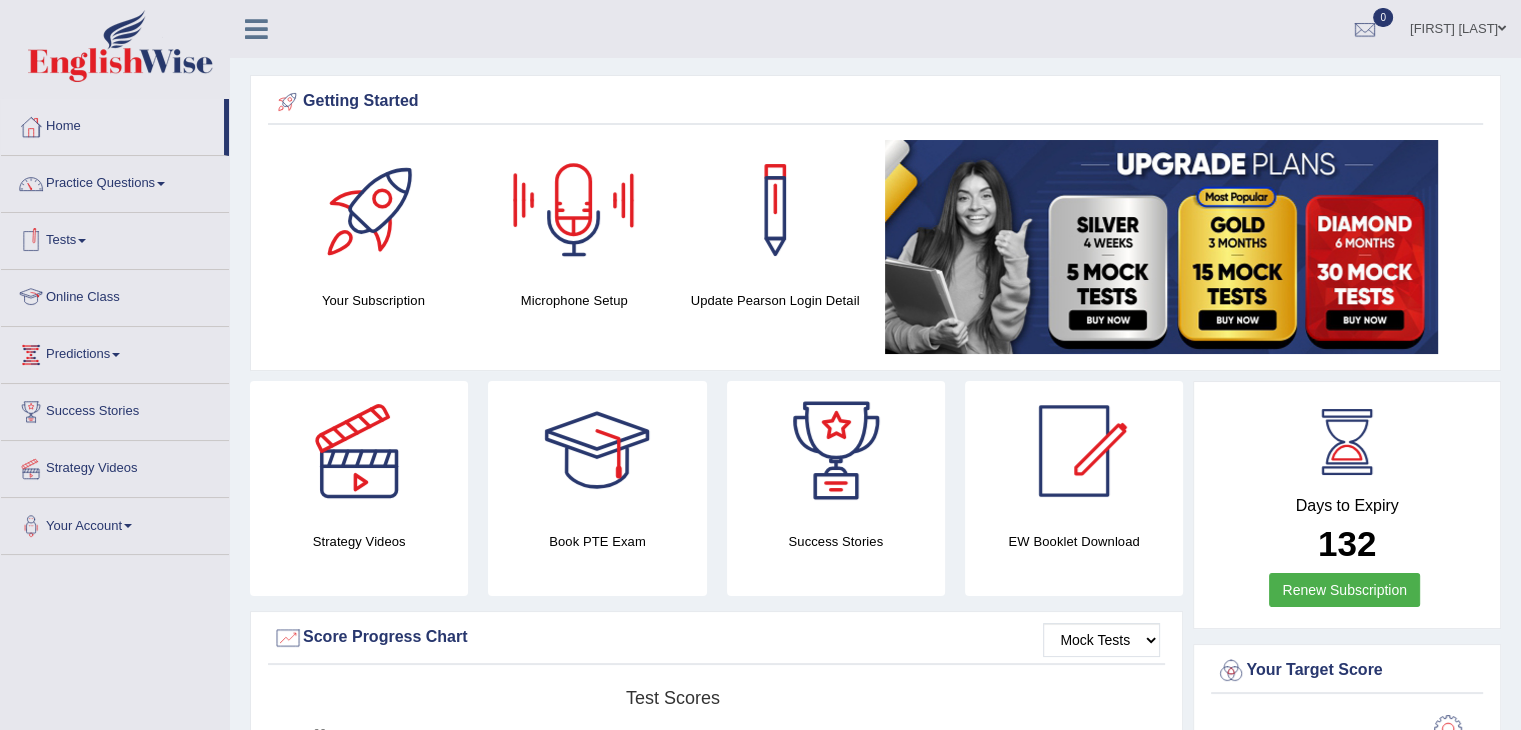 click on "Online Class" at bounding box center (115, 295) 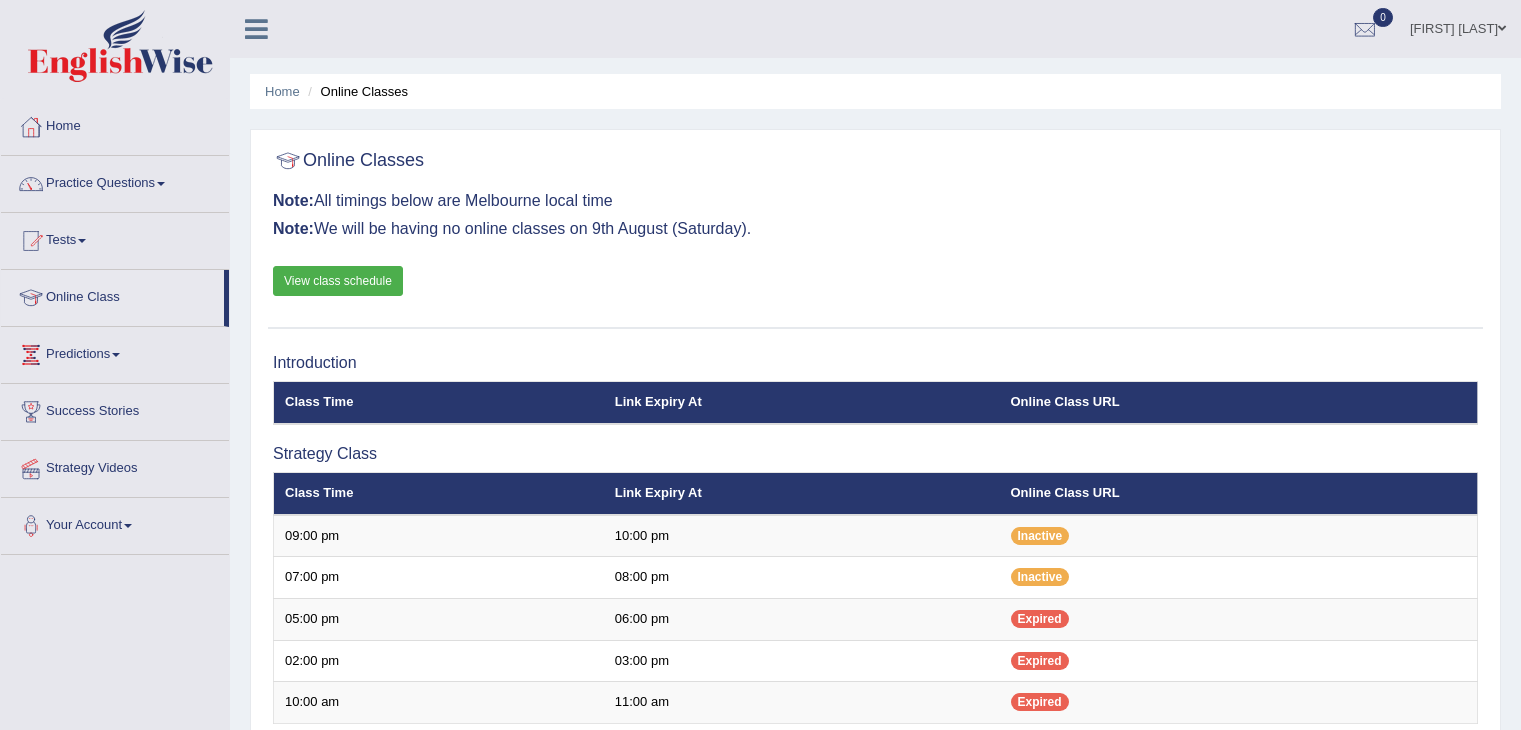 scroll, scrollTop: 228, scrollLeft: 0, axis: vertical 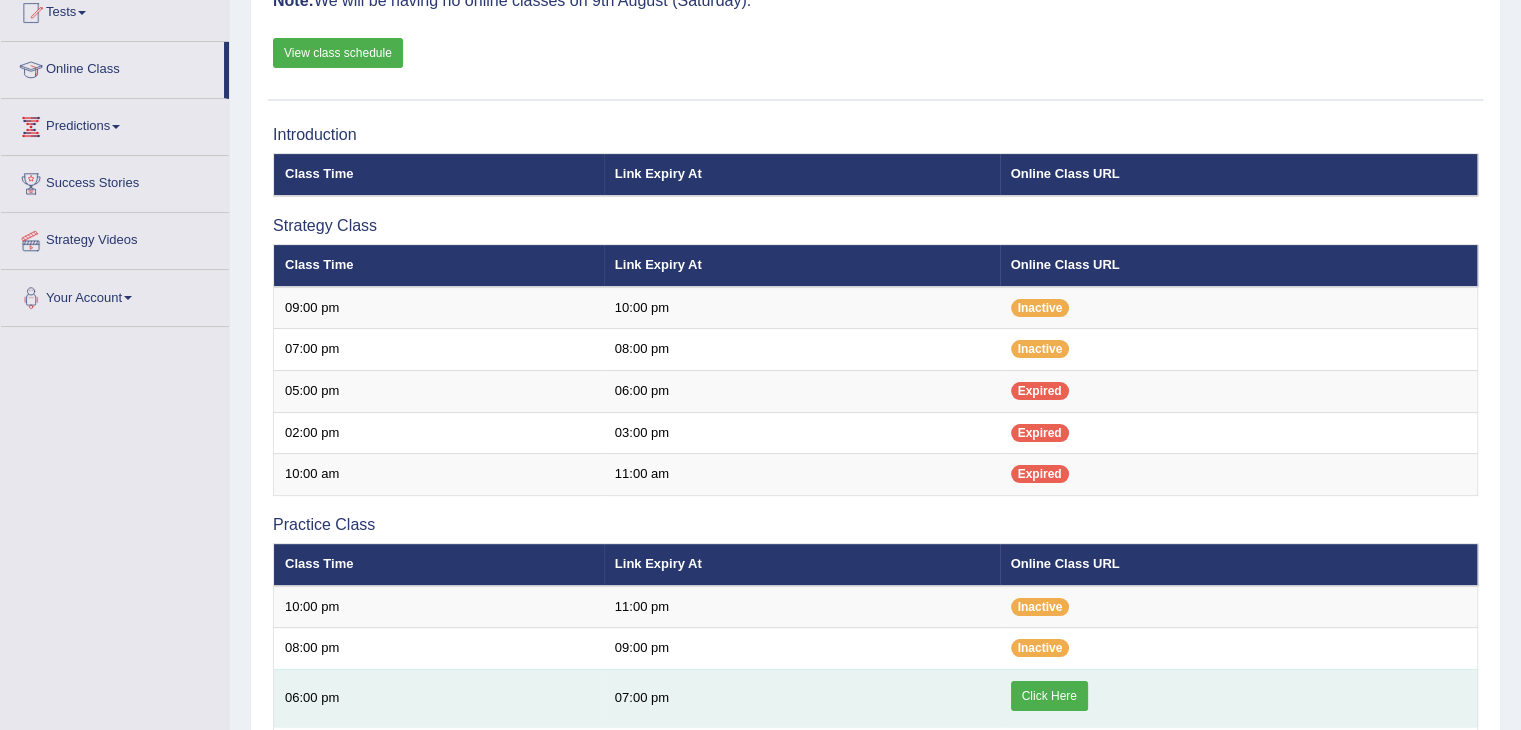click on "Click Here" at bounding box center (1049, 696) 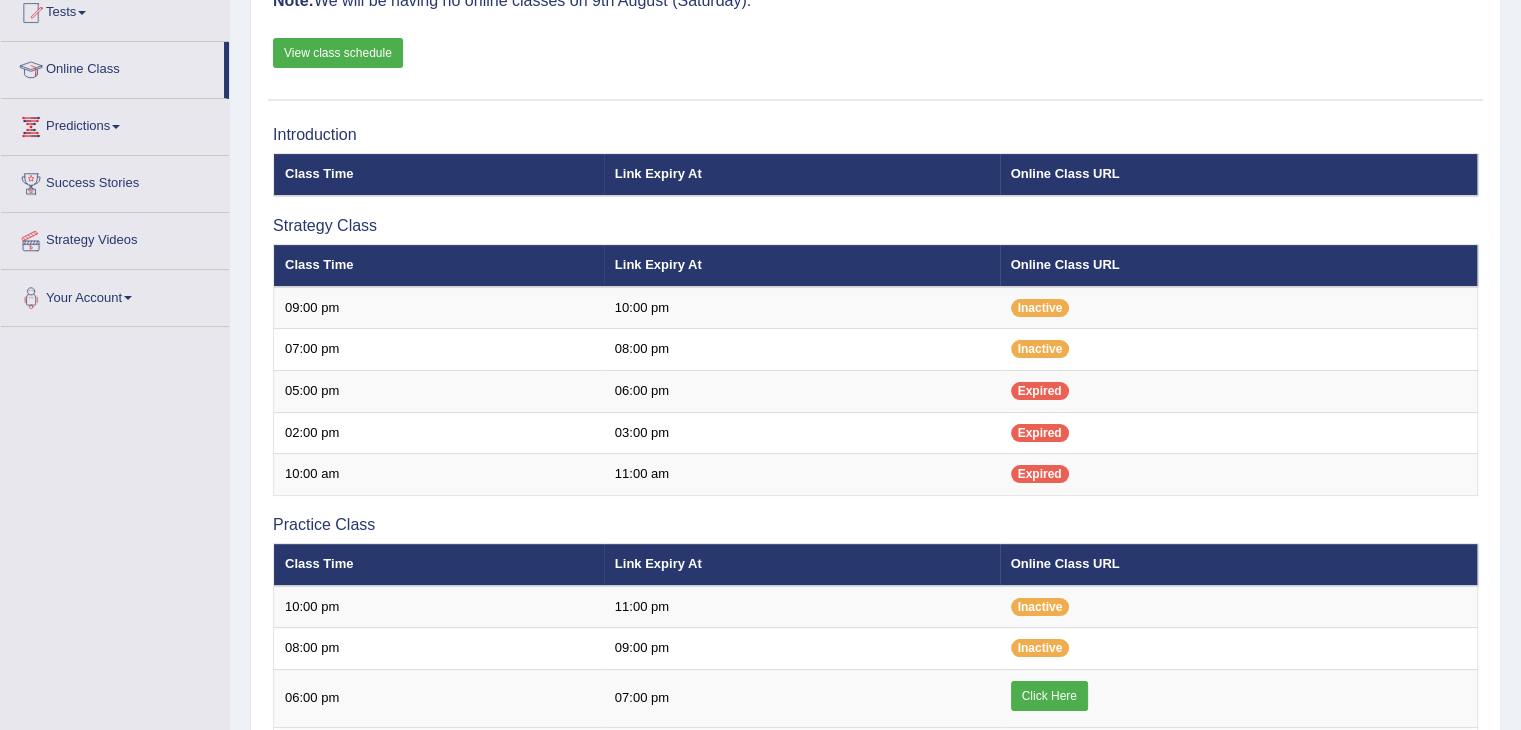 scroll, scrollTop: 0, scrollLeft: 0, axis: both 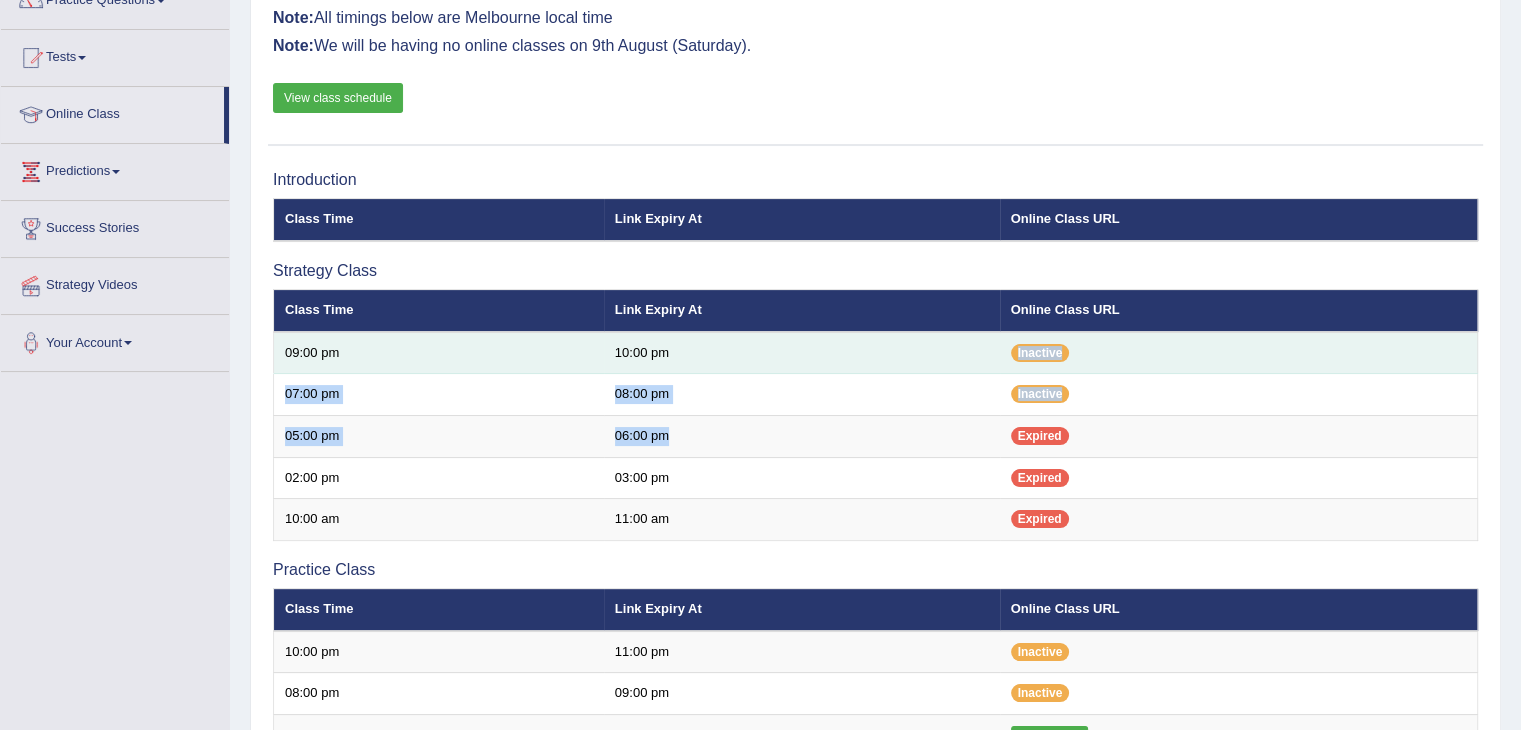 drag, startPoint x: 996, startPoint y: 421, endPoint x: 685, endPoint y: 353, distance: 318.3473 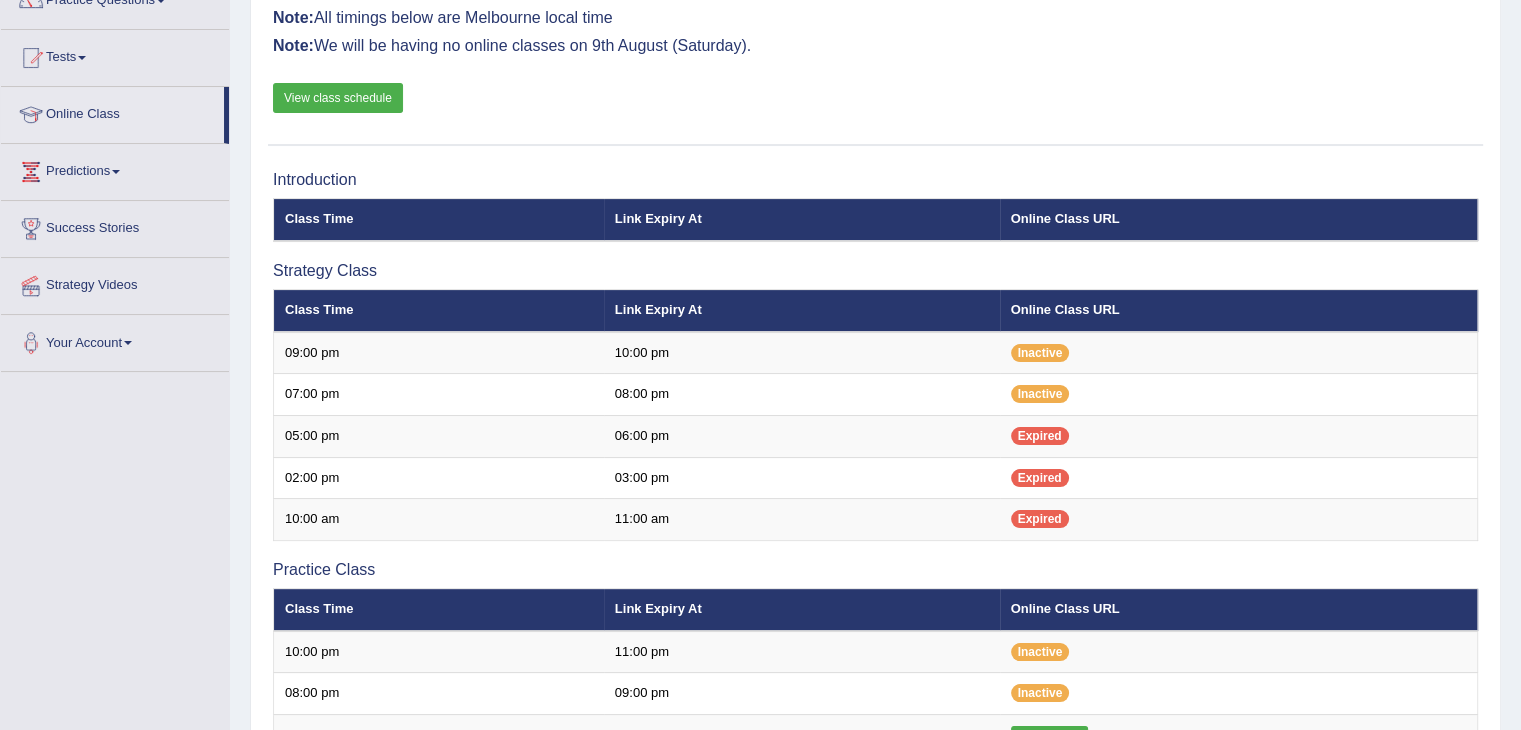 click on "Online Classes
Note:  All timings below are Melbourne local time
Note:  We will be having no online classes on 9th August (Saturday).
View class schedule" at bounding box center (875, 51) 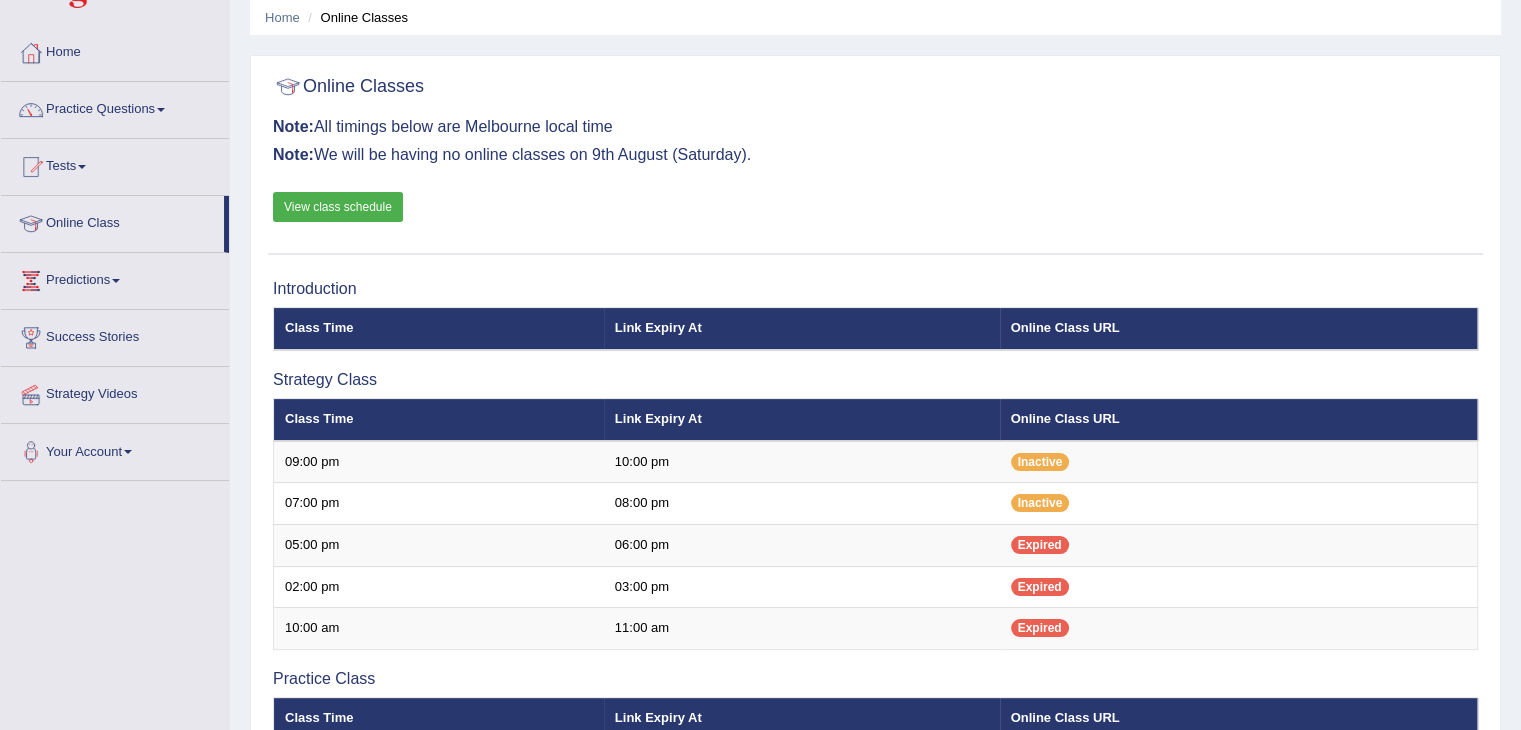 scroll, scrollTop: 73, scrollLeft: 0, axis: vertical 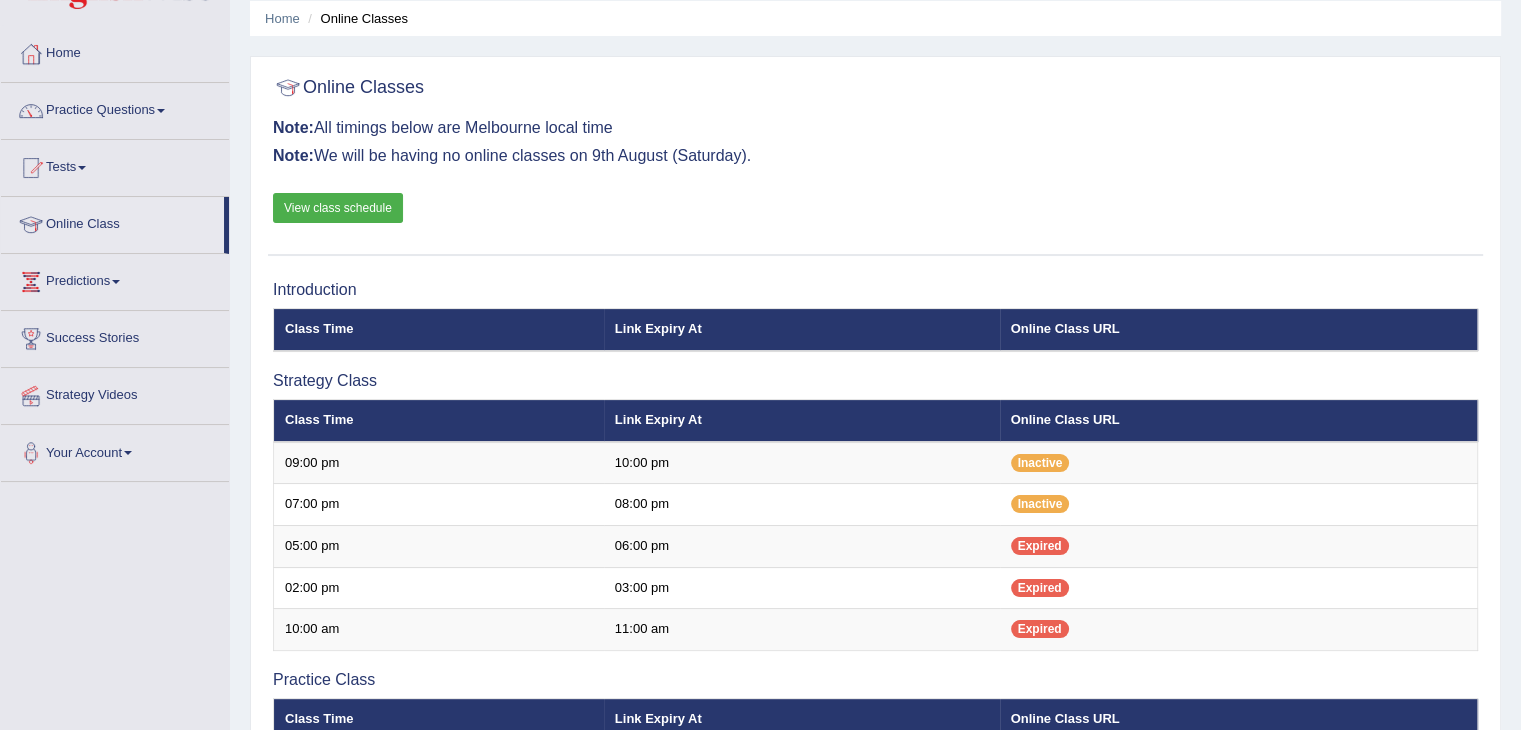 click on "View class schedule" at bounding box center [338, 208] 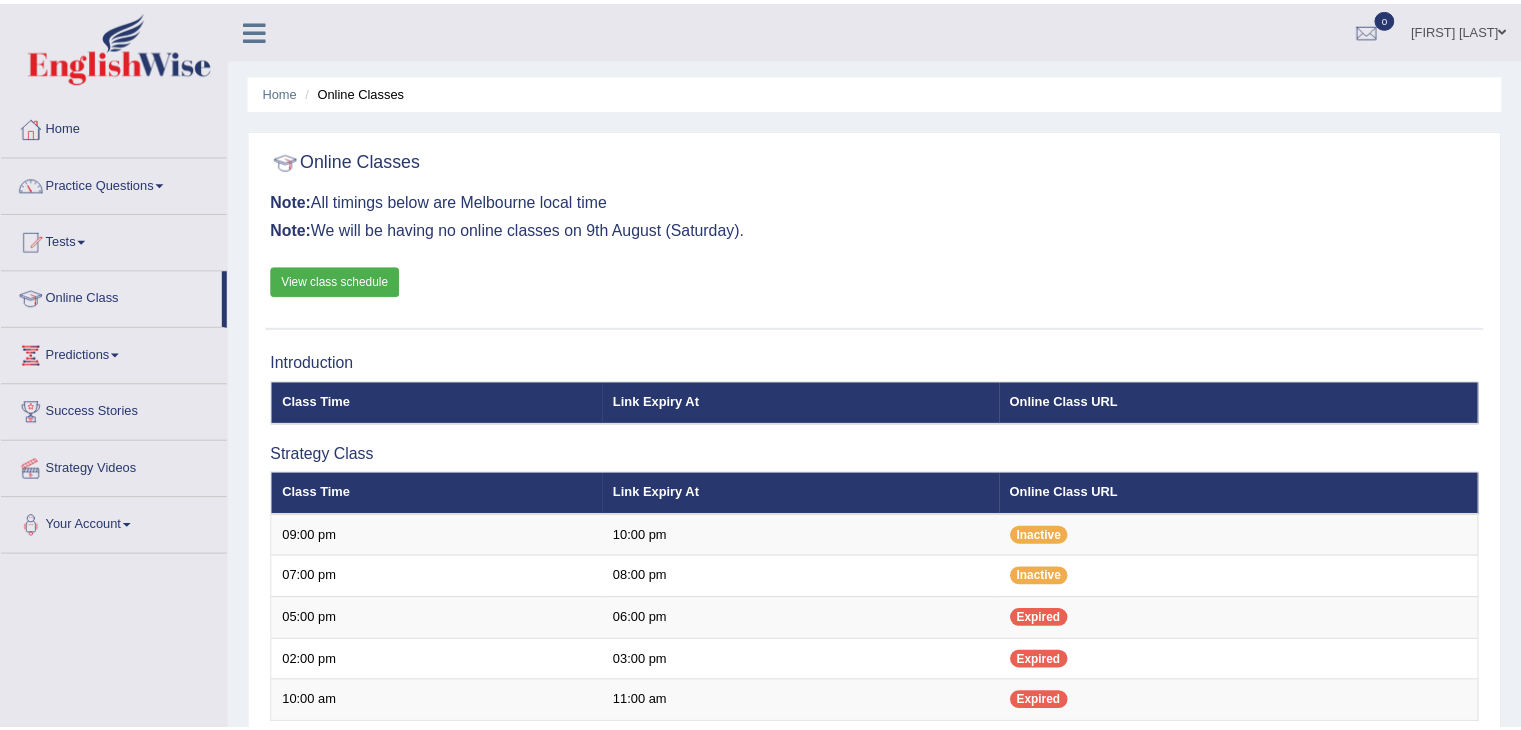 scroll, scrollTop: 43, scrollLeft: 0, axis: vertical 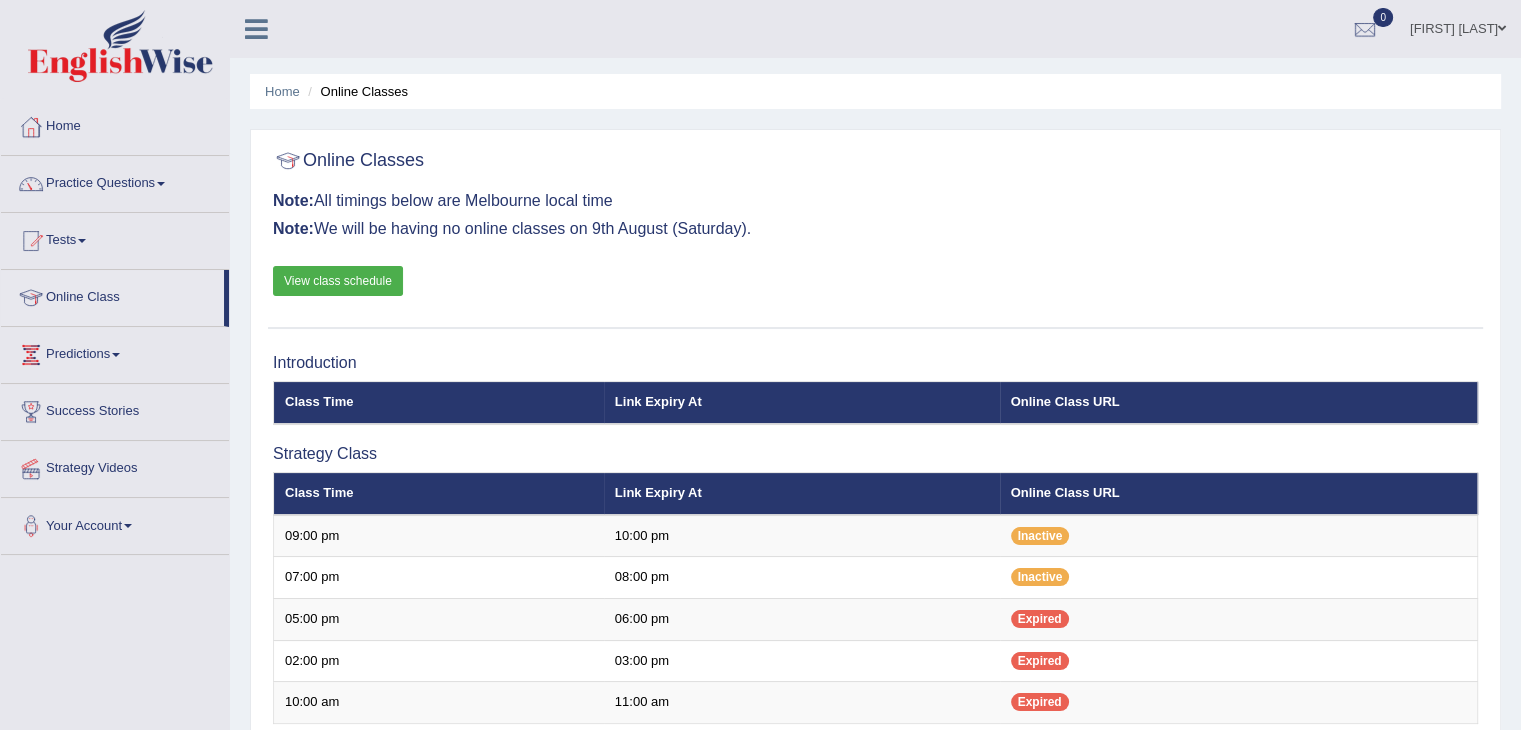 click on "[FIRST] [LAST]" at bounding box center [1458, 26] 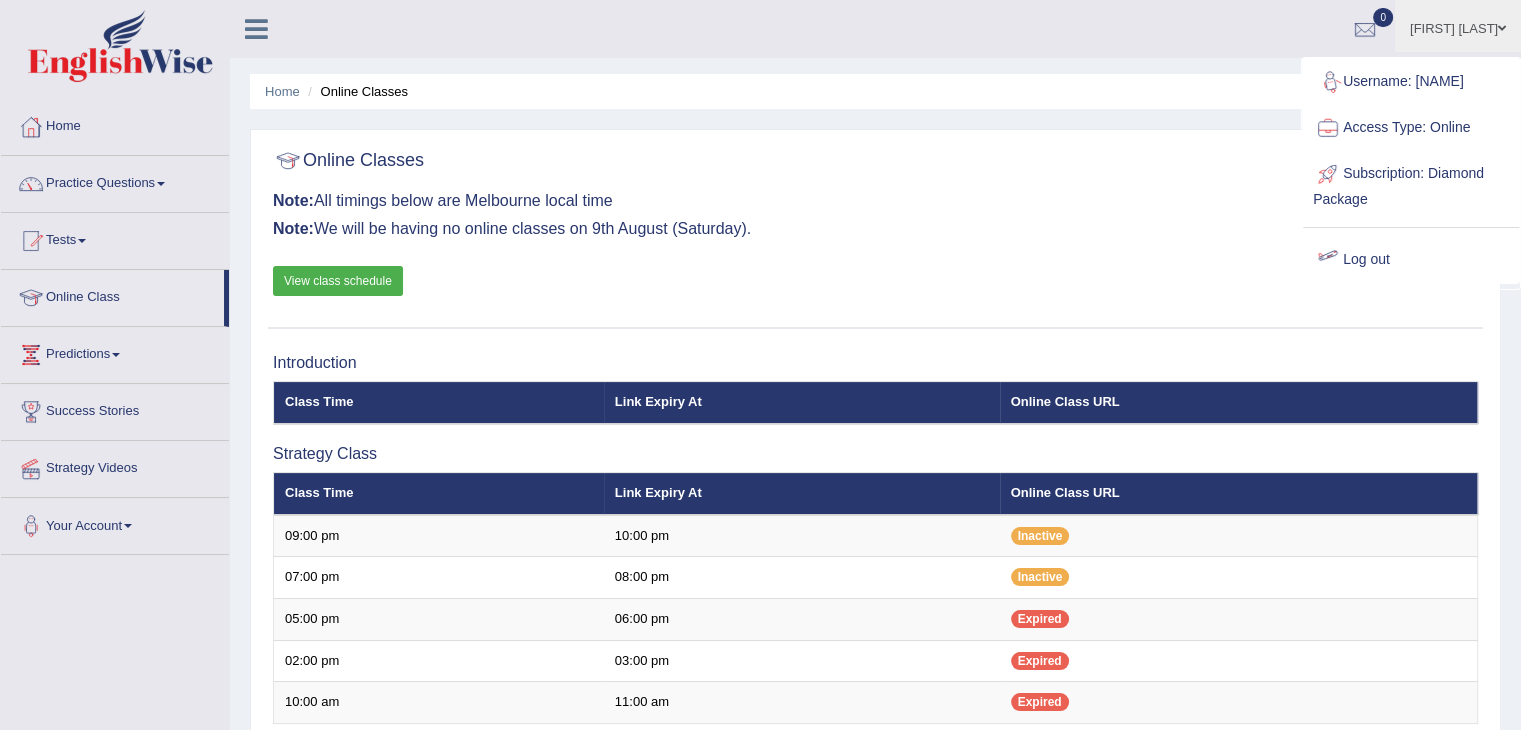 click on "Log out" at bounding box center [1411, 260] 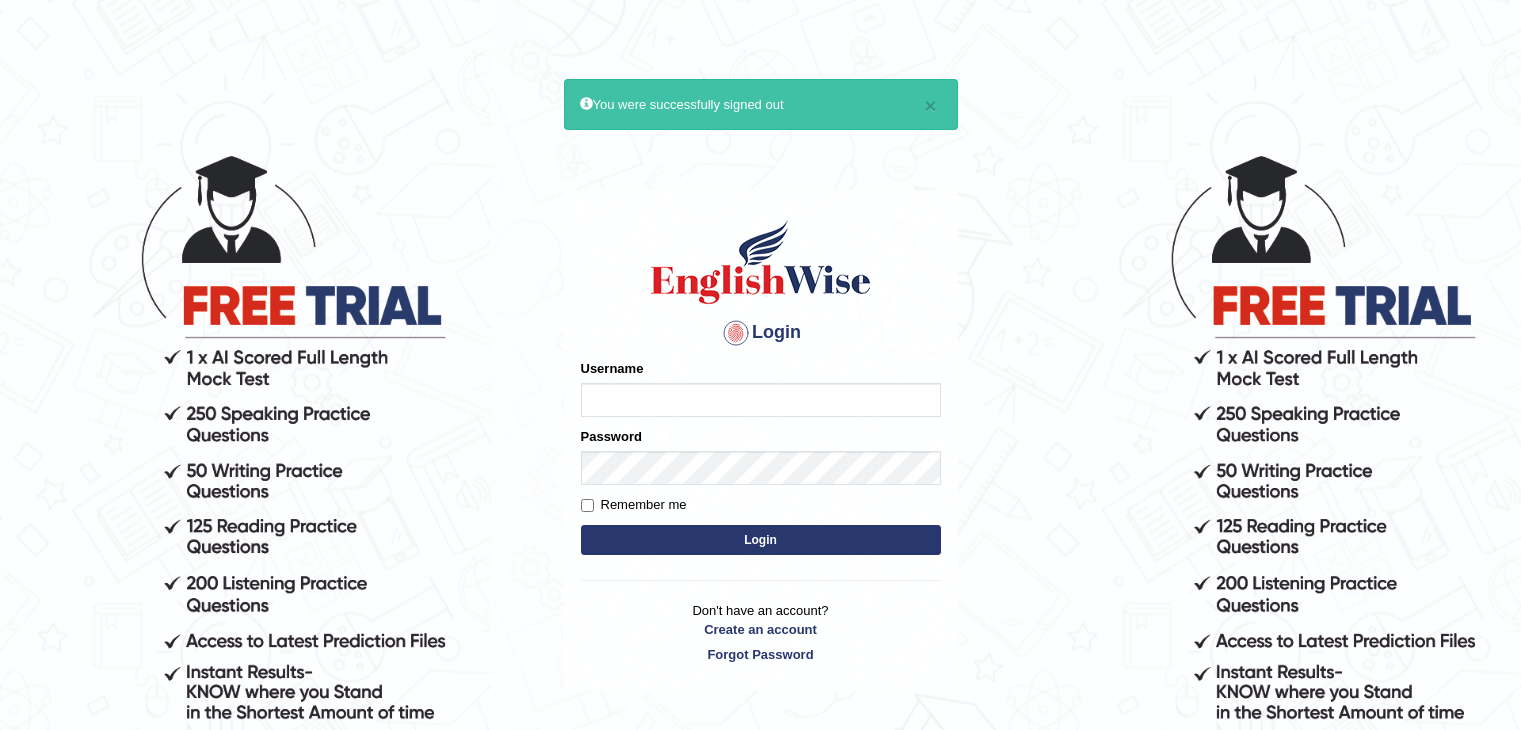 scroll, scrollTop: 0, scrollLeft: 0, axis: both 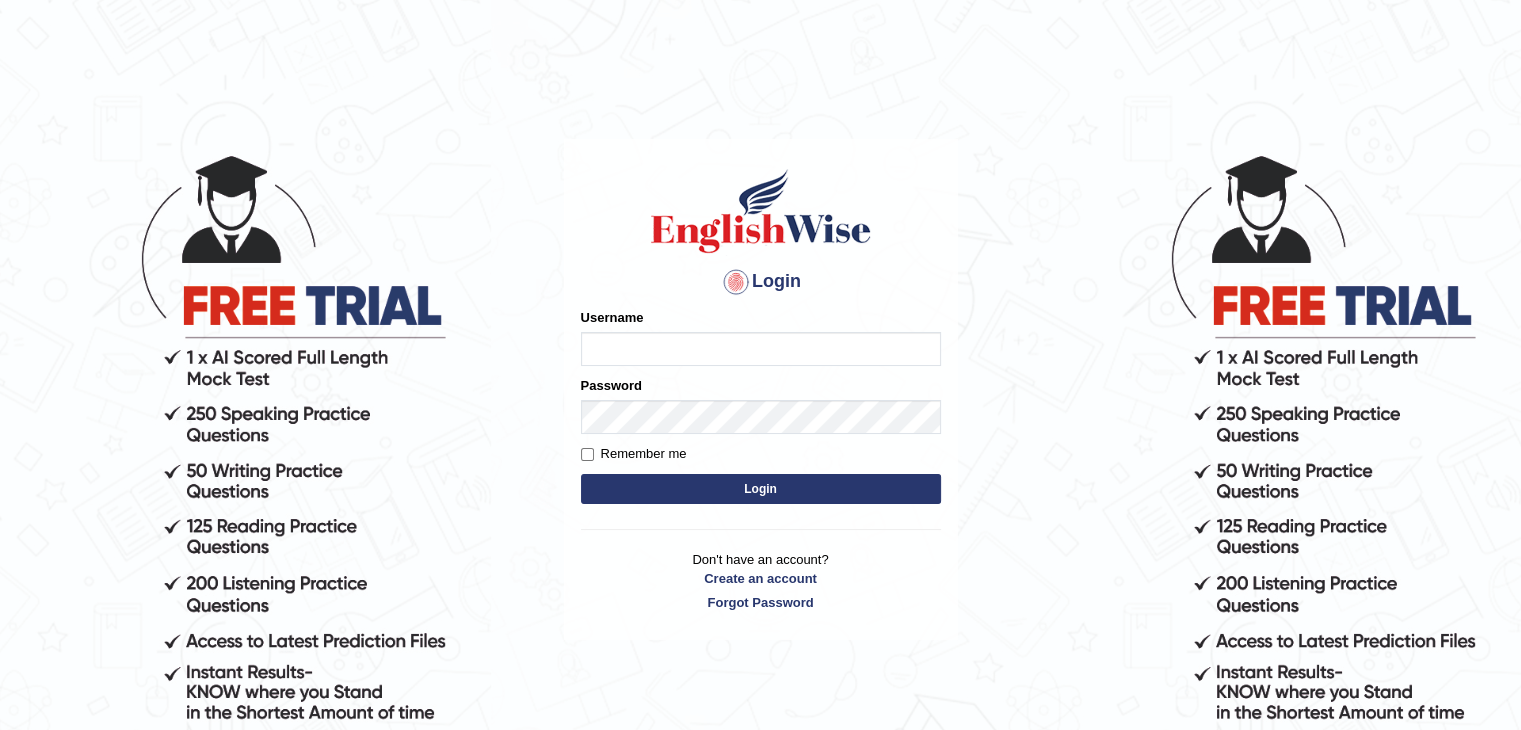 type on "[LAST]" 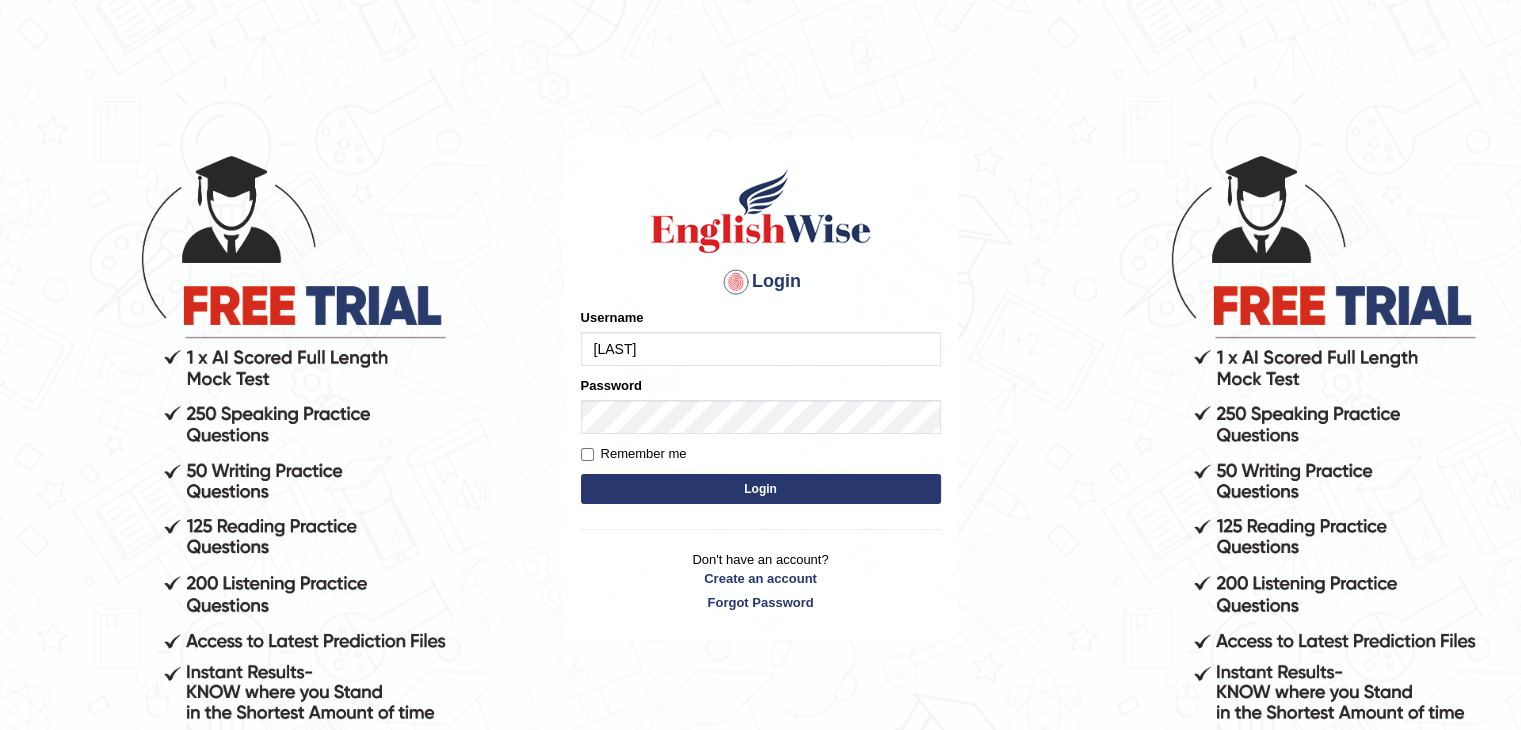 click on "Login" at bounding box center [761, 489] 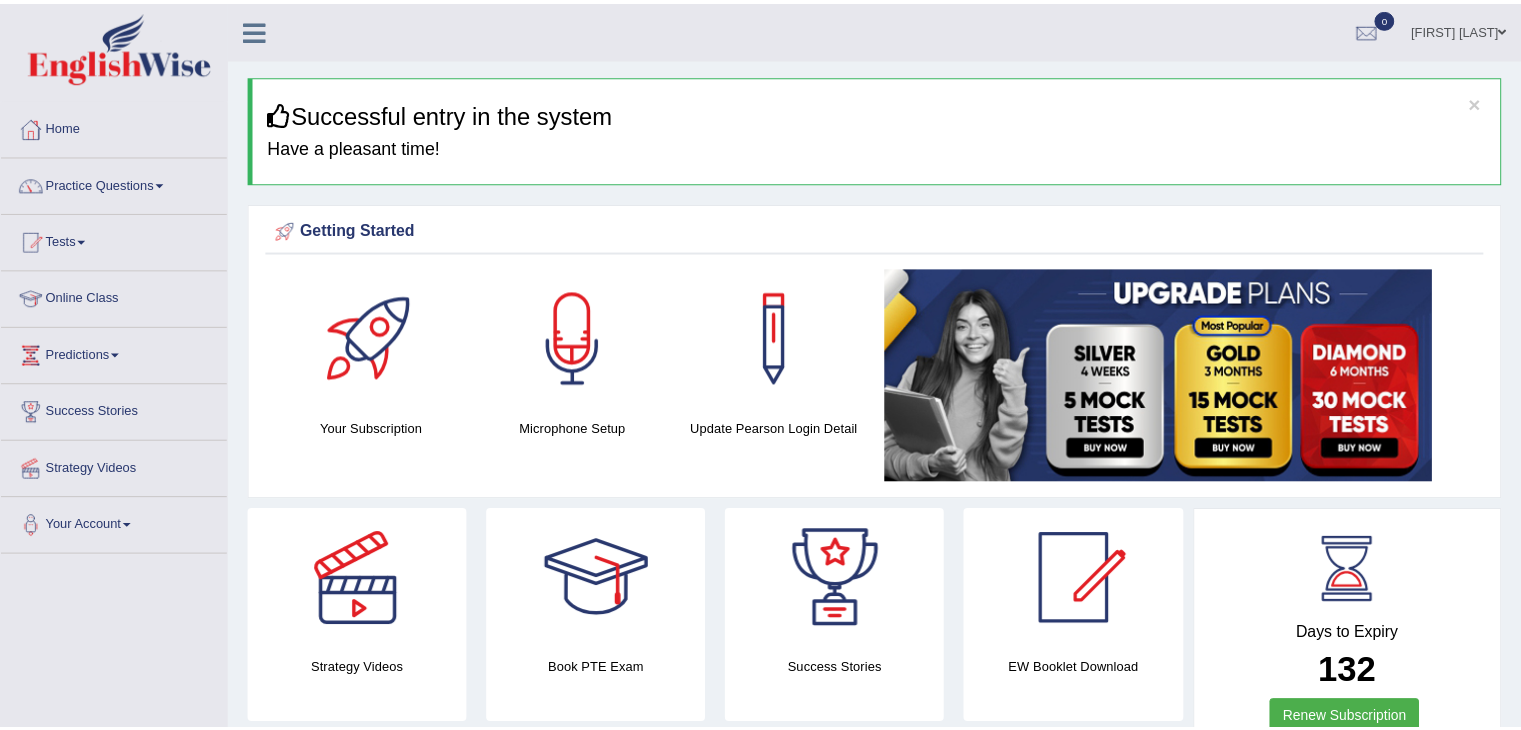 scroll, scrollTop: 0, scrollLeft: 0, axis: both 